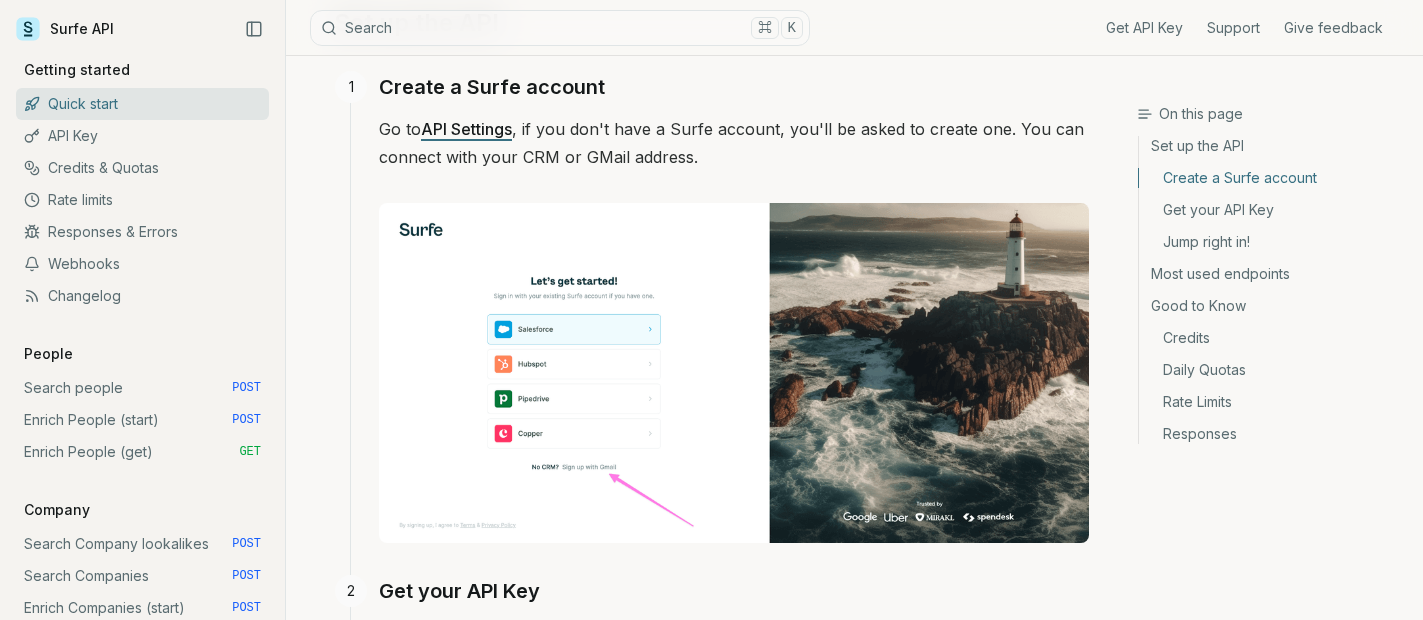 scroll, scrollTop: 454, scrollLeft: 0, axis: vertical 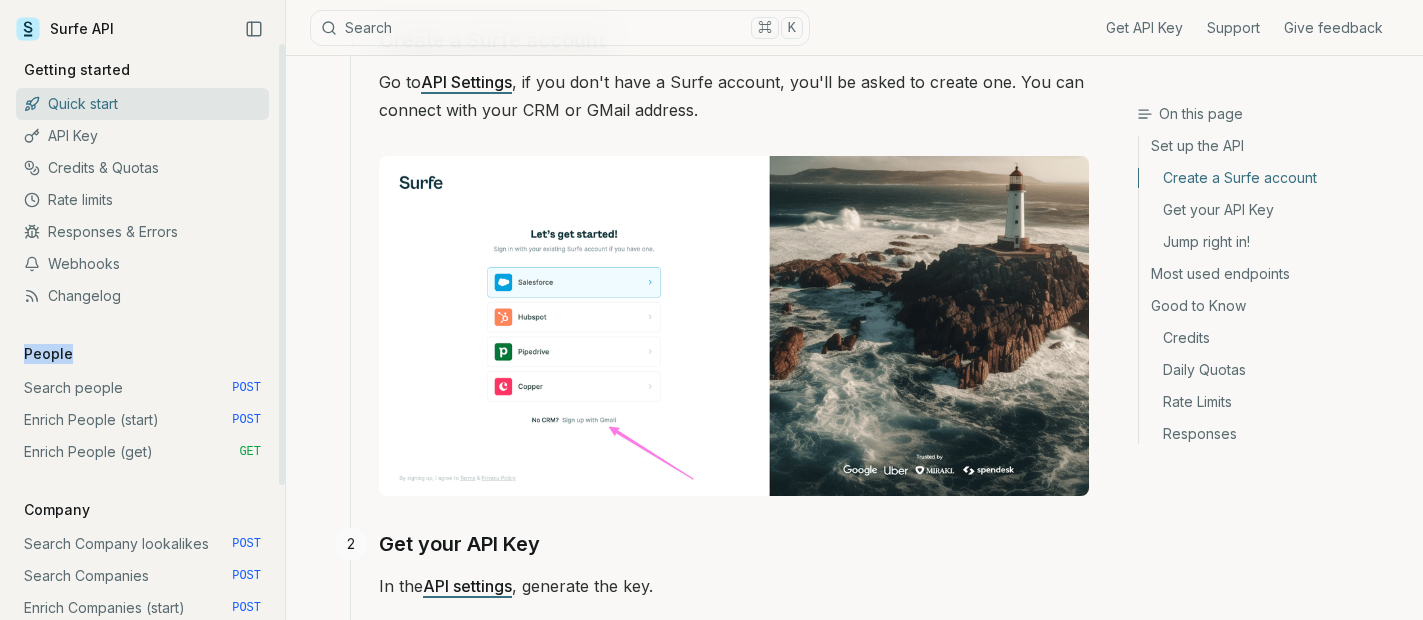 drag, startPoint x: 73, startPoint y: 355, endPoint x: 16, endPoint y: 355, distance: 57 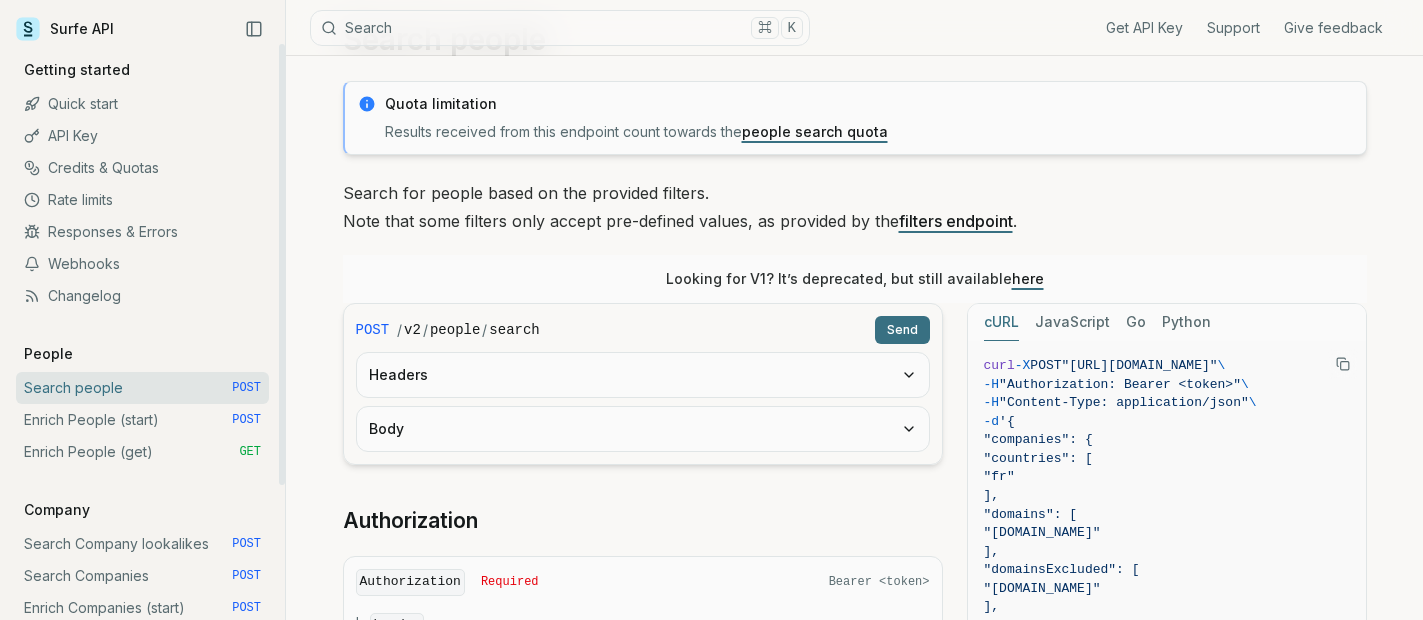 scroll, scrollTop: 84, scrollLeft: 0, axis: vertical 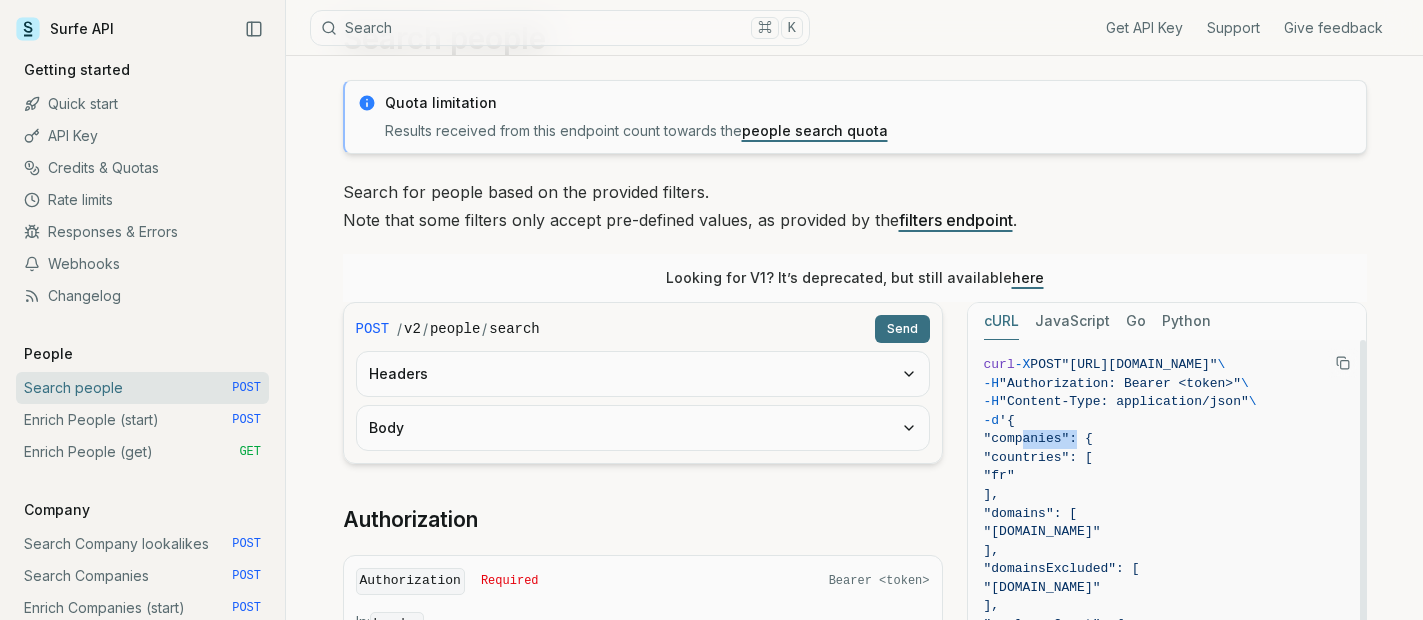 drag, startPoint x: 1023, startPoint y: 437, endPoint x: 1077, endPoint y: 437, distance: 54 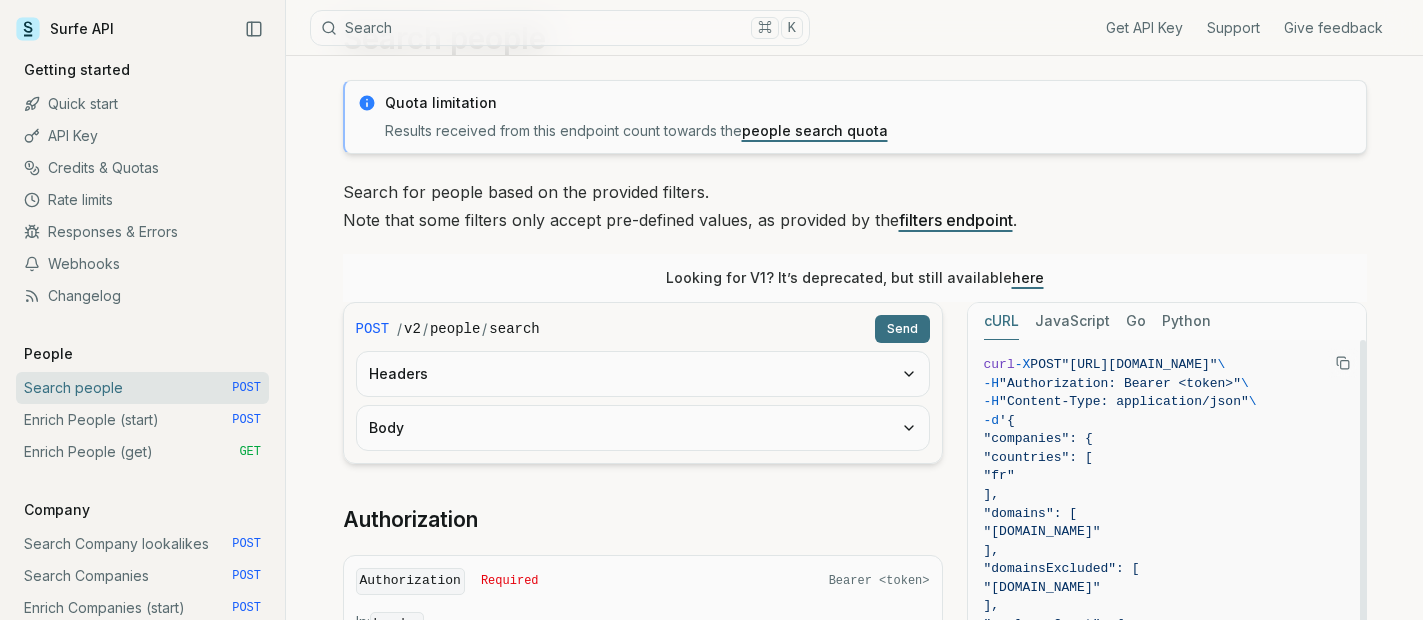 click on ""countries": [" at bounding box center (1038, 457) 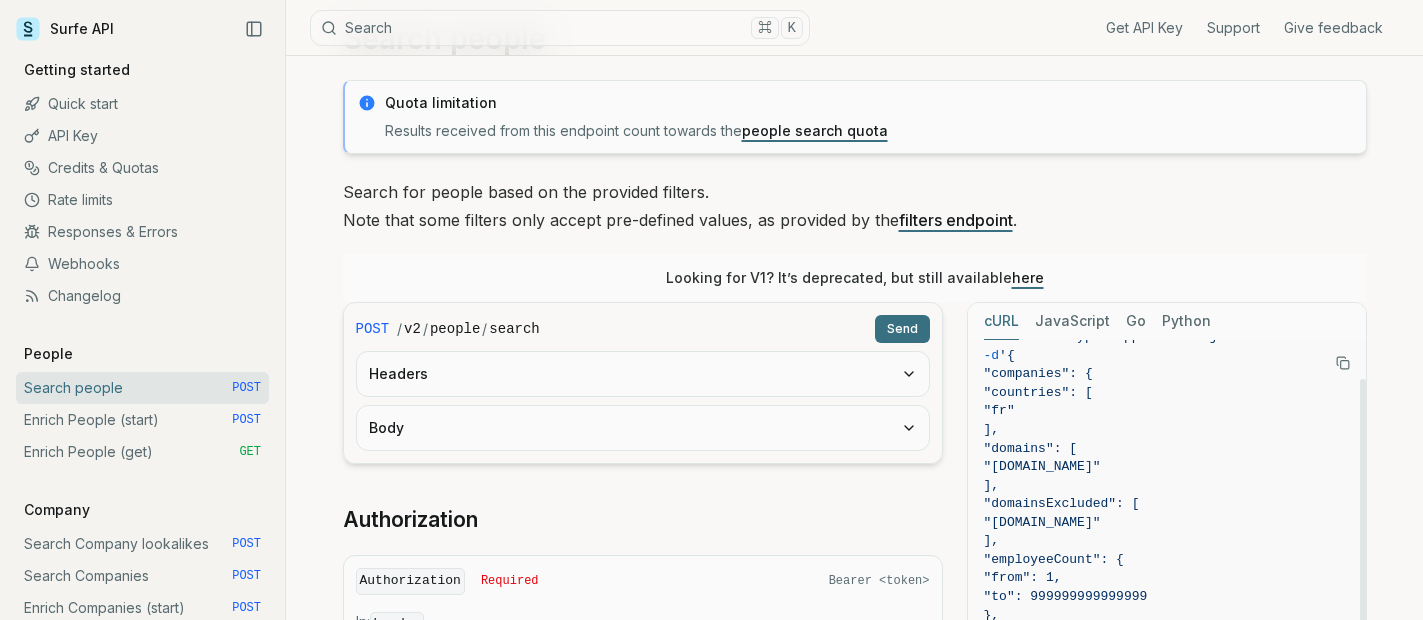 scroll, scrollTop: 66, scrollLeft: 0, axis: vertical 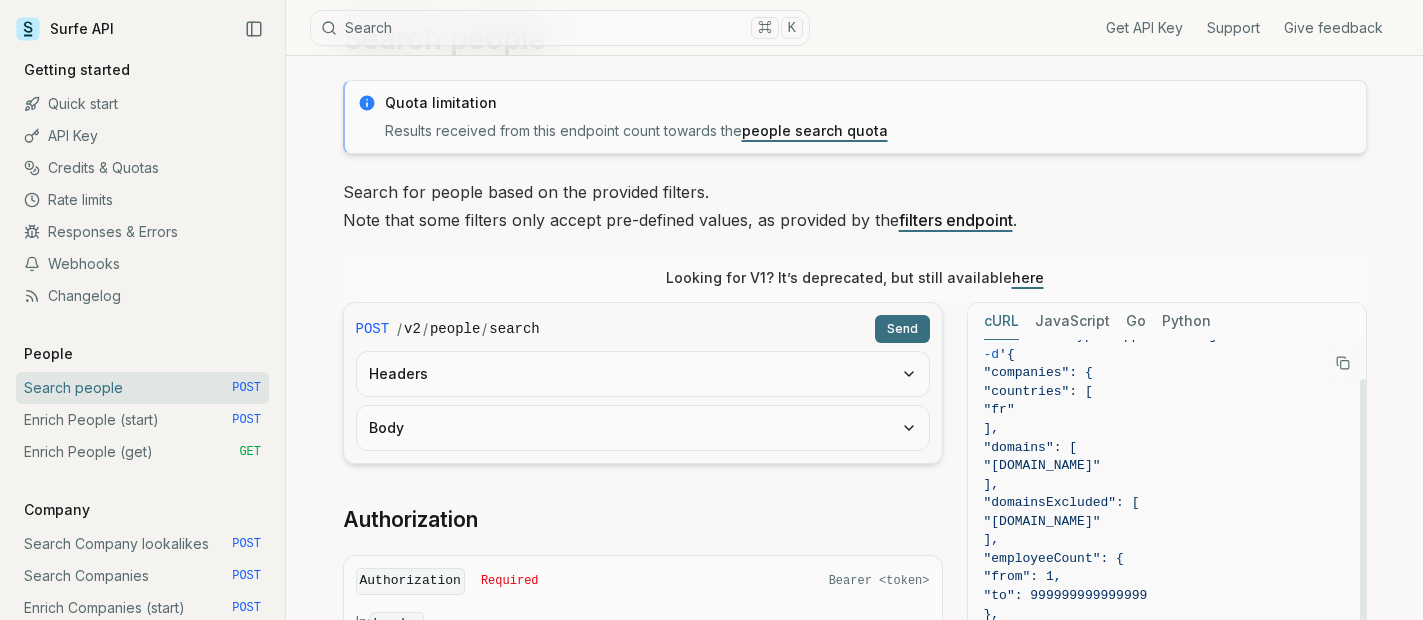 click on ""employeeCount": {" at bounding box center [1054, 558] 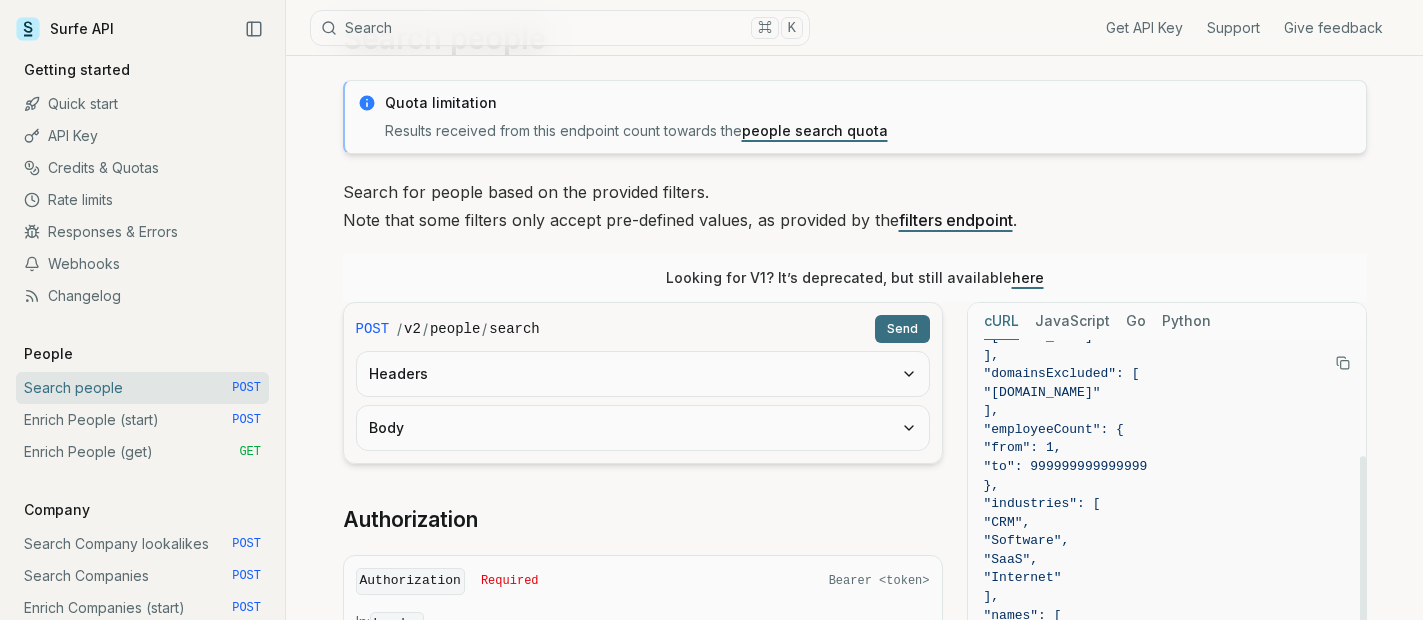 scroll, scrollTop: 197, scrollLeft: 0, axis: vertical 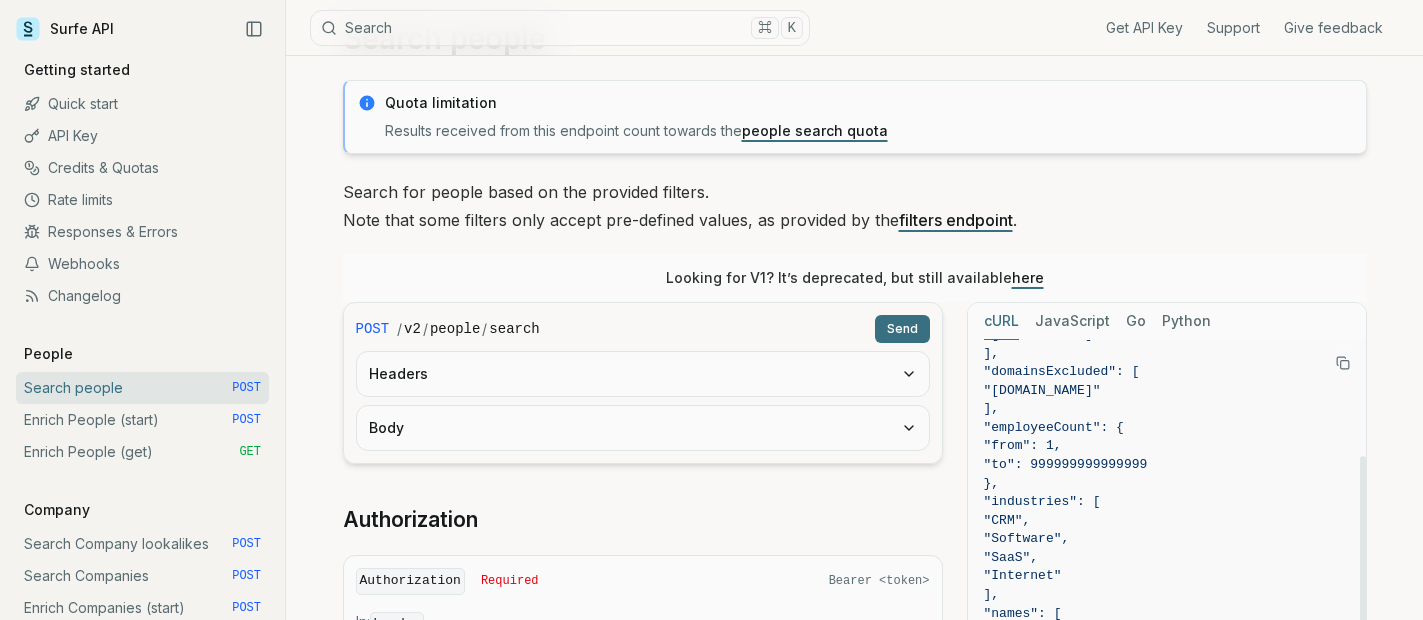 click on ""industries": [" at bounding box center [1042, 501] 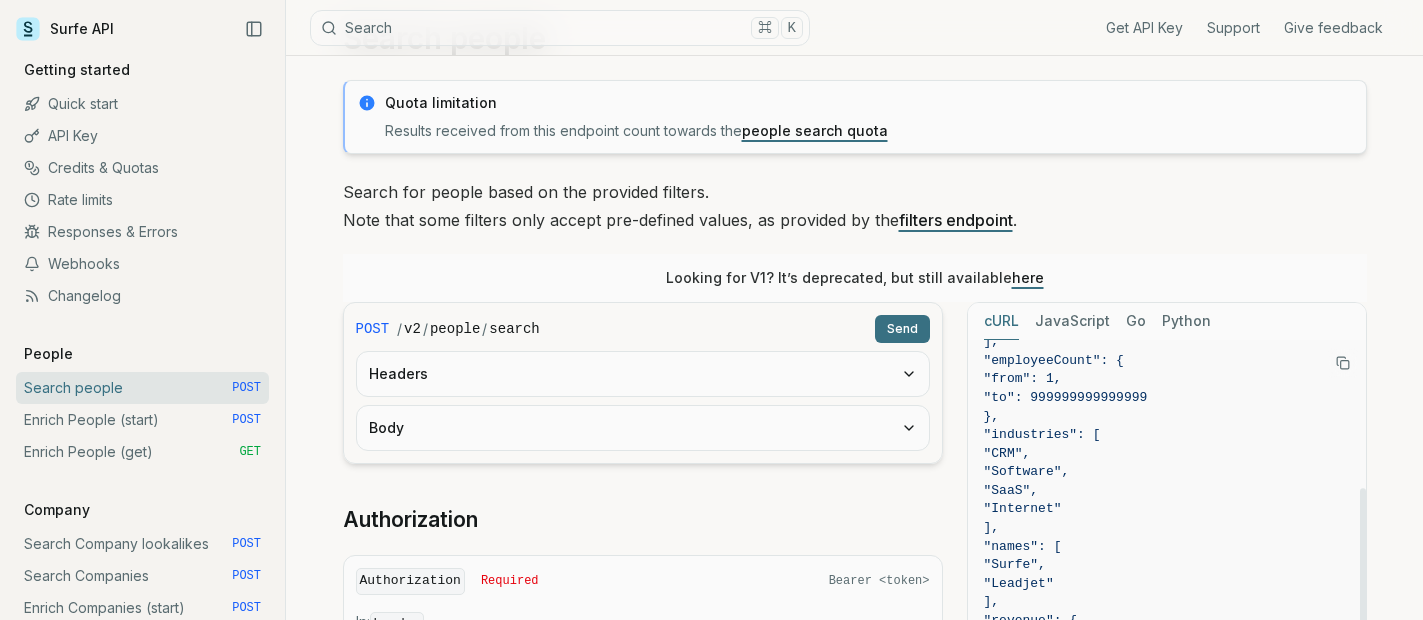 scroll, scrollTop: 271, scrollLeft: 0, axis: vertical 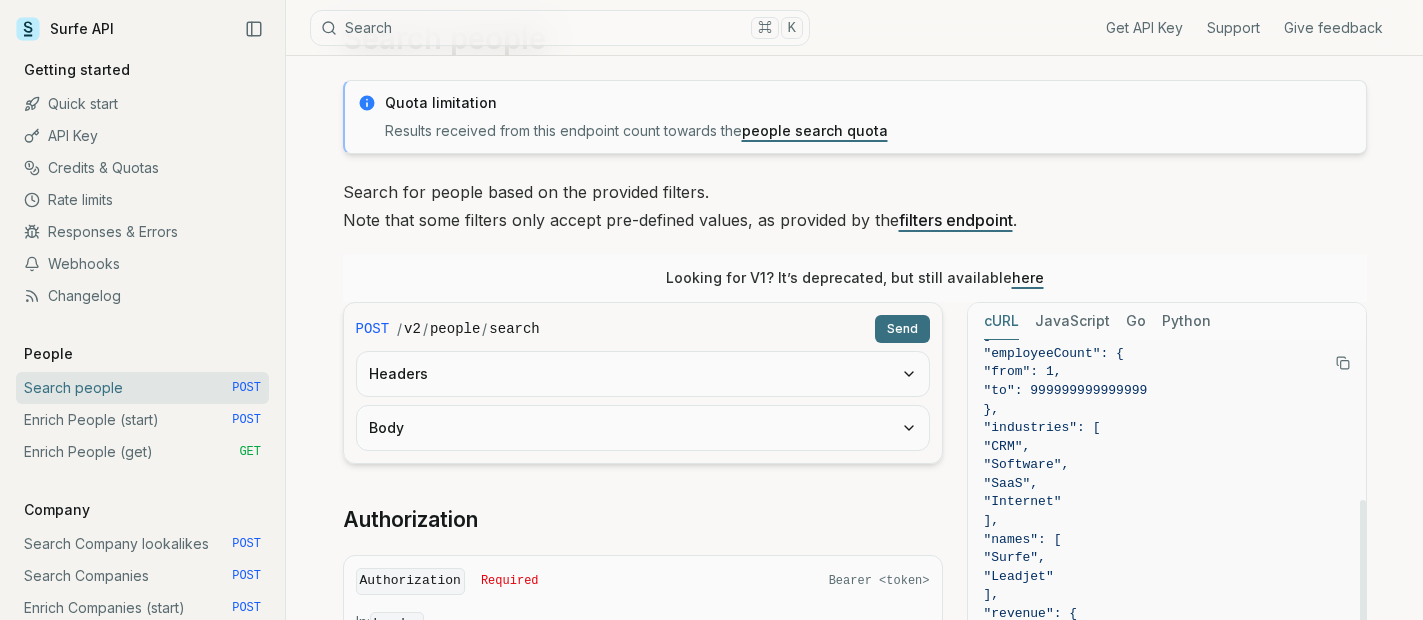 click on ""names": [" at bounding box center [1023, 539] 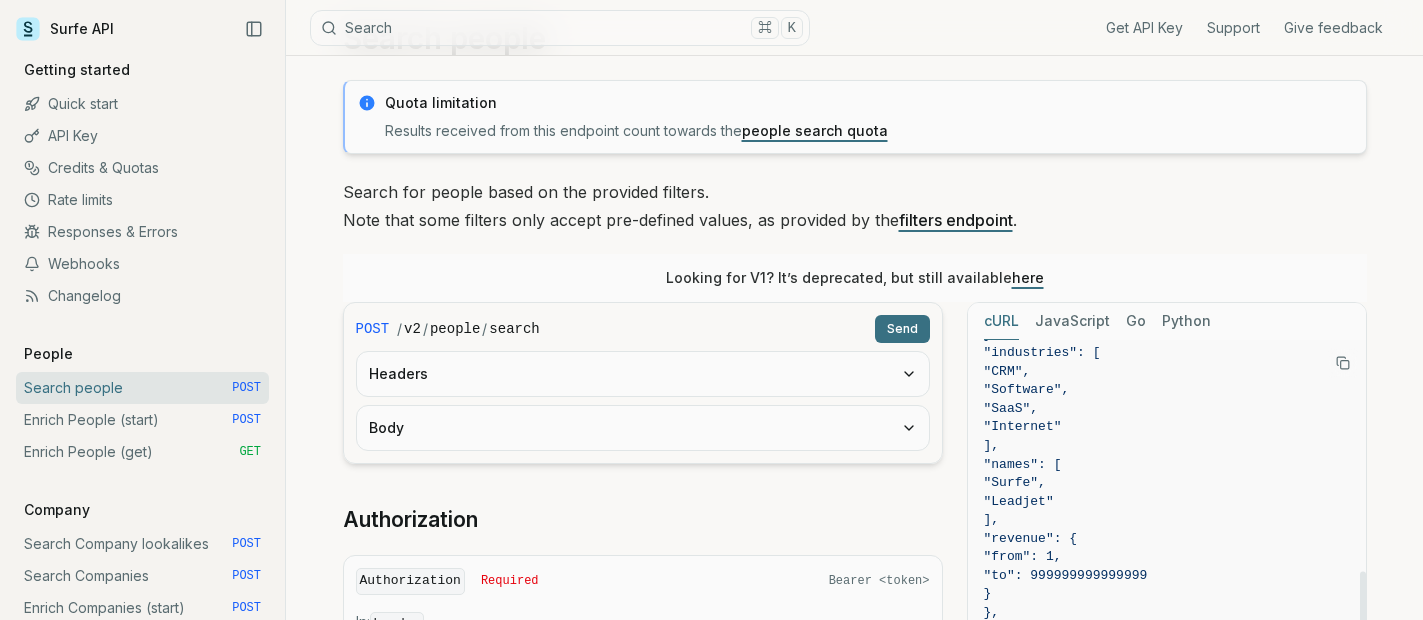 scroll, scrollTop: 393, scrollLeft: 0, axis: vertical 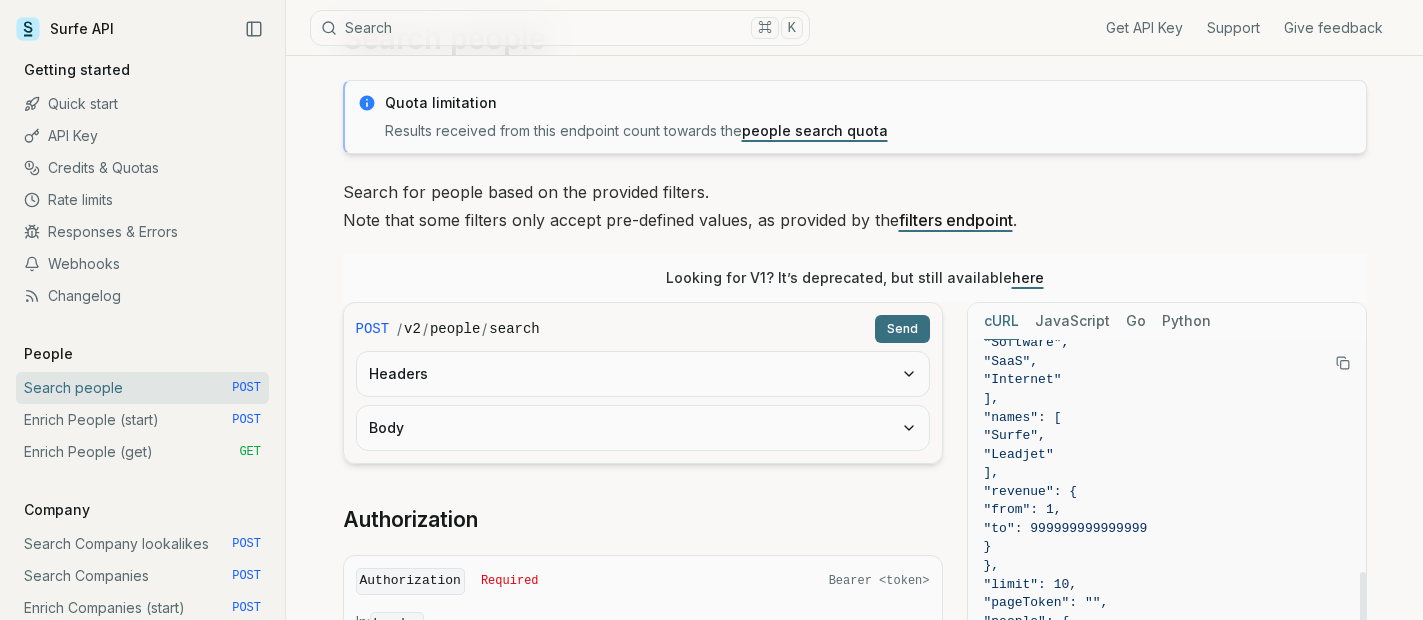 click on ""revenue": {" at bounding box center (1031, 491) 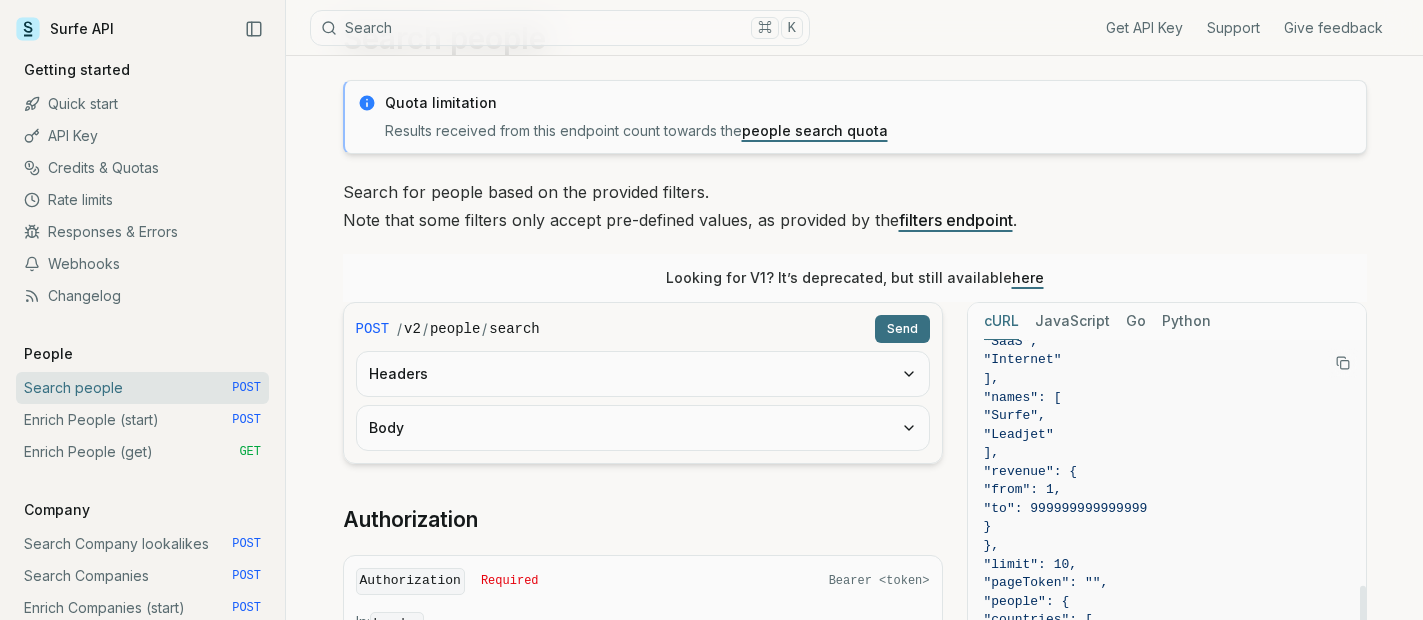 scroll, scrollTop: 416, scrollLeft: 0, axis: vertical 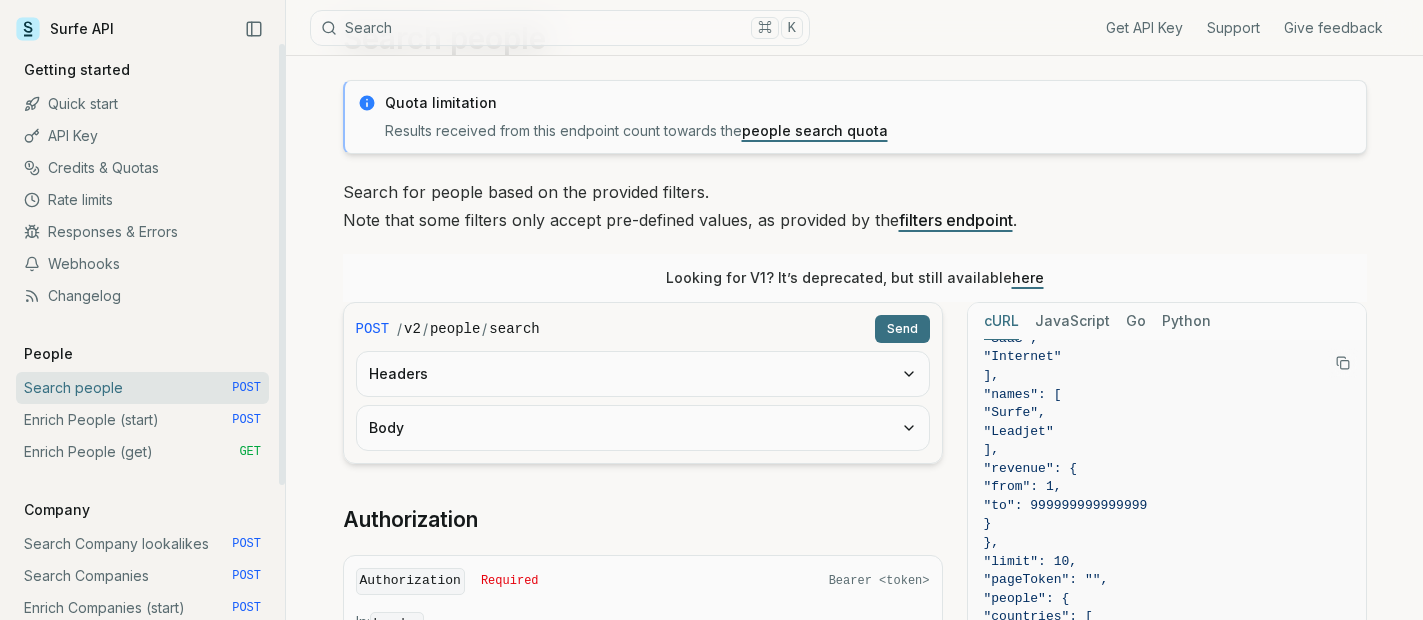click on "Enrich People (start)   POST" at bounding box center [142, 420] 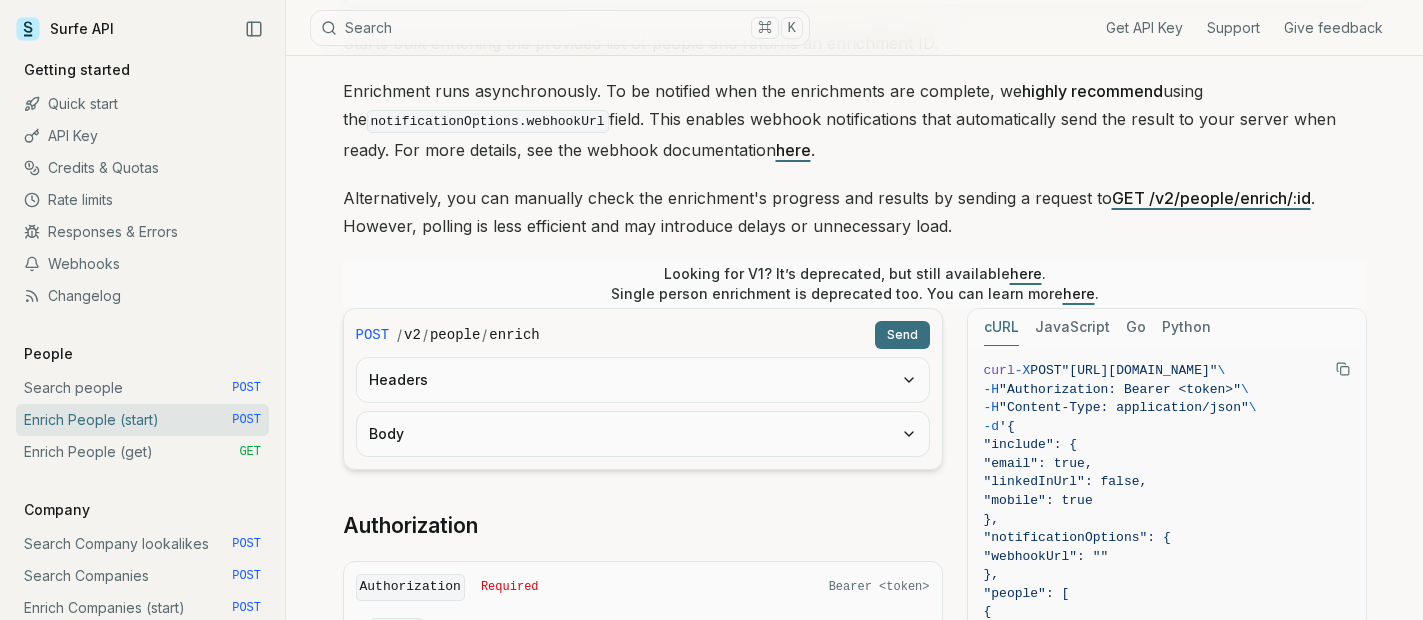 scroll, scrollTop: 232, scrollLeft: 0, axis: vertical 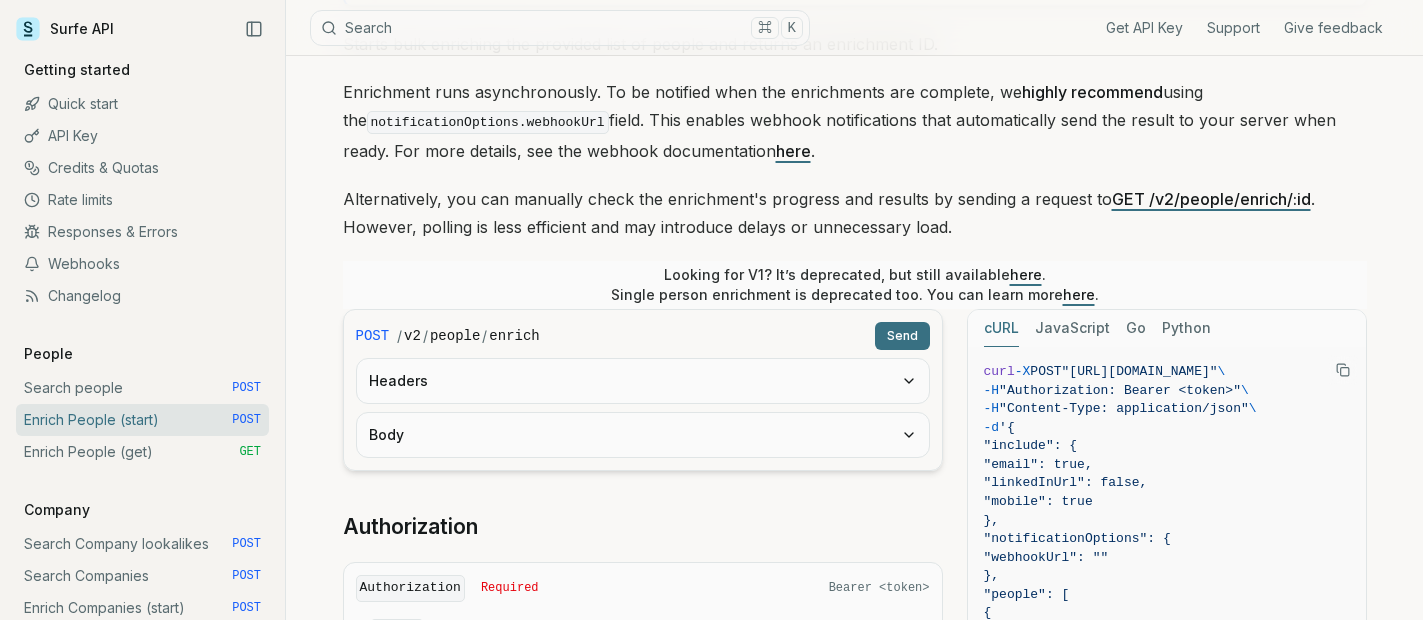 click on ""linkedInUrl": false," at bounding box center (1066, 482) 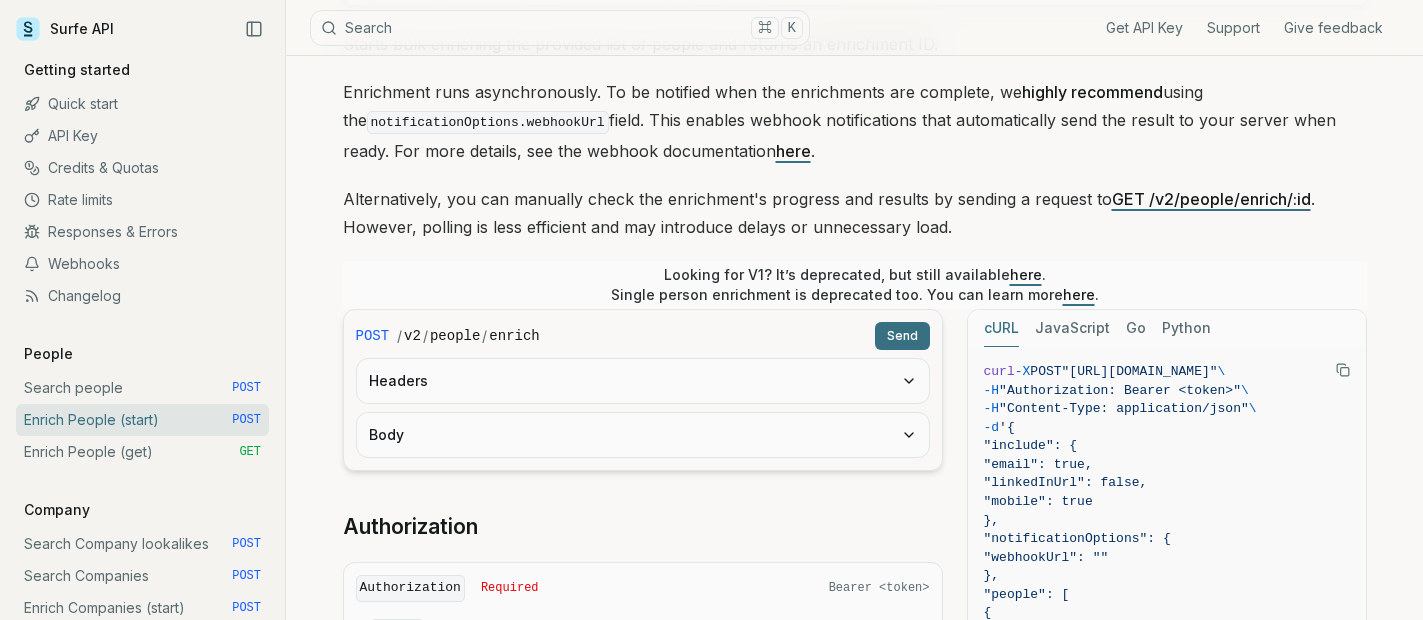 click on ""email": true," at bounding box center (1038, 464) 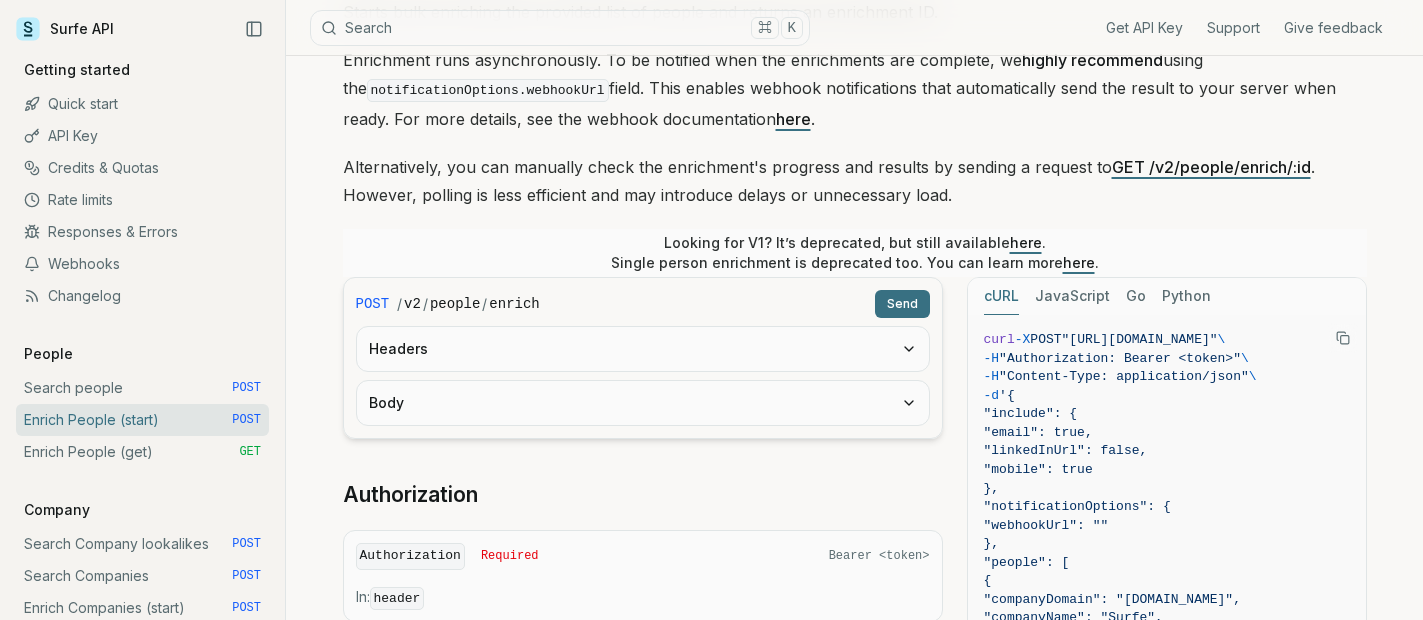 click on "}," at bounding box center (1171, 489) 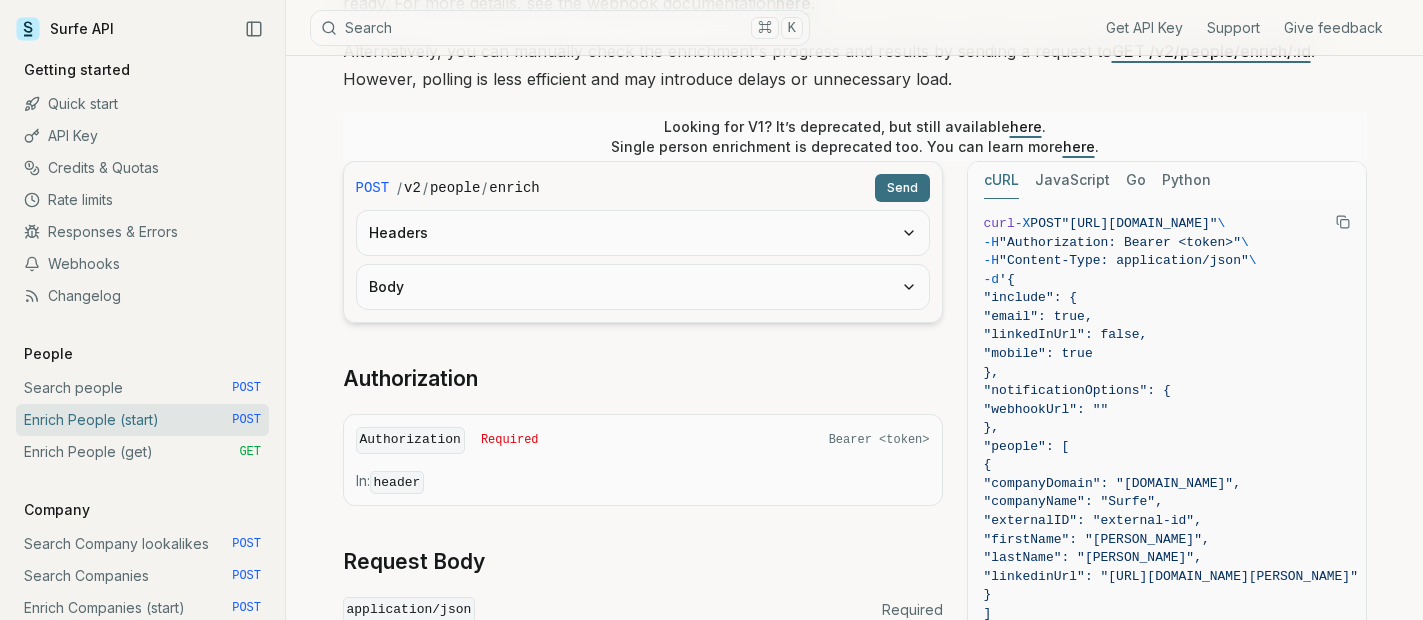 scroll, scrollTop: 388, scrollLeft: 0, axis: vertical 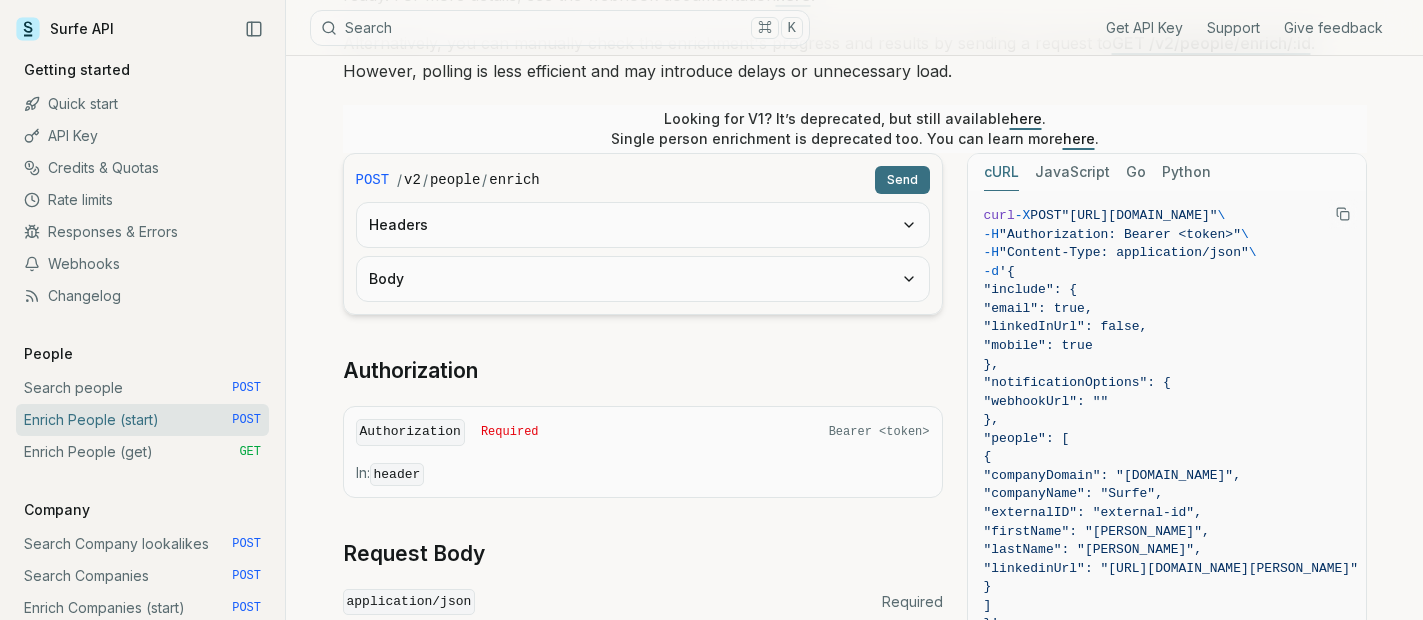 click on ""companyDomain": "[DOMAIN_NAME]"," at bounding box center [1112, 475] 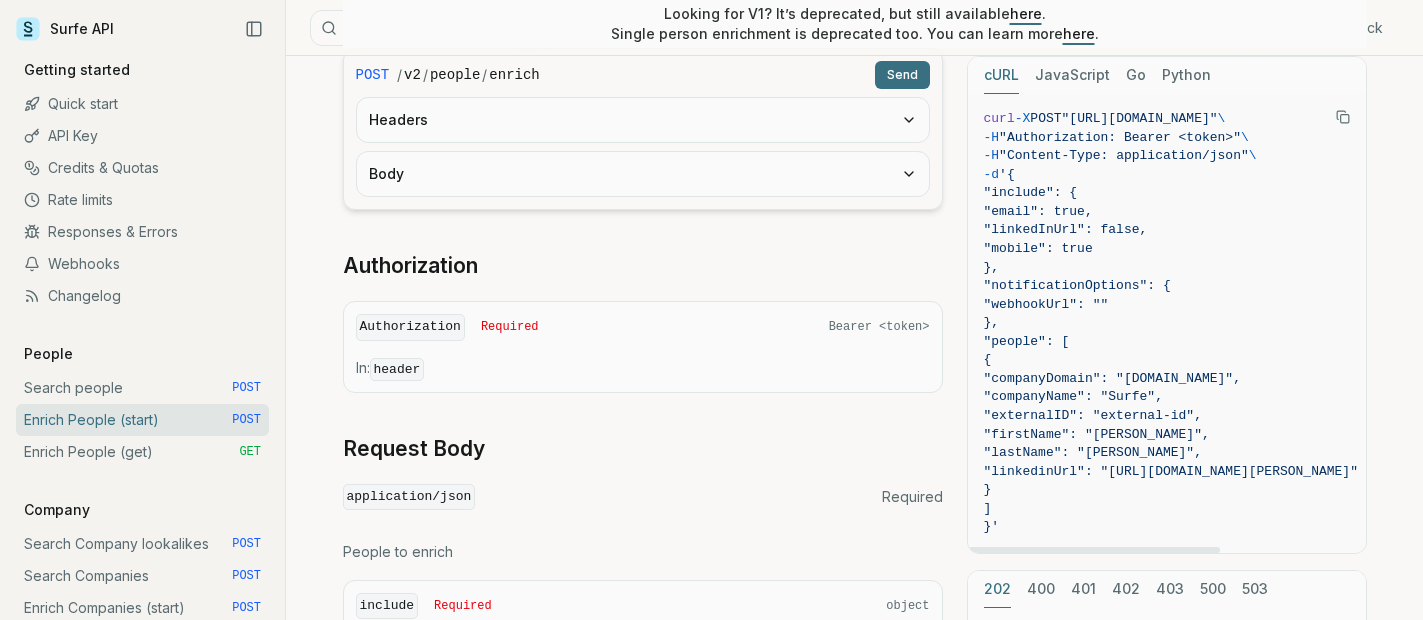 scroll, scrollTop: 495, scrollLeft: 0, axis: vertical 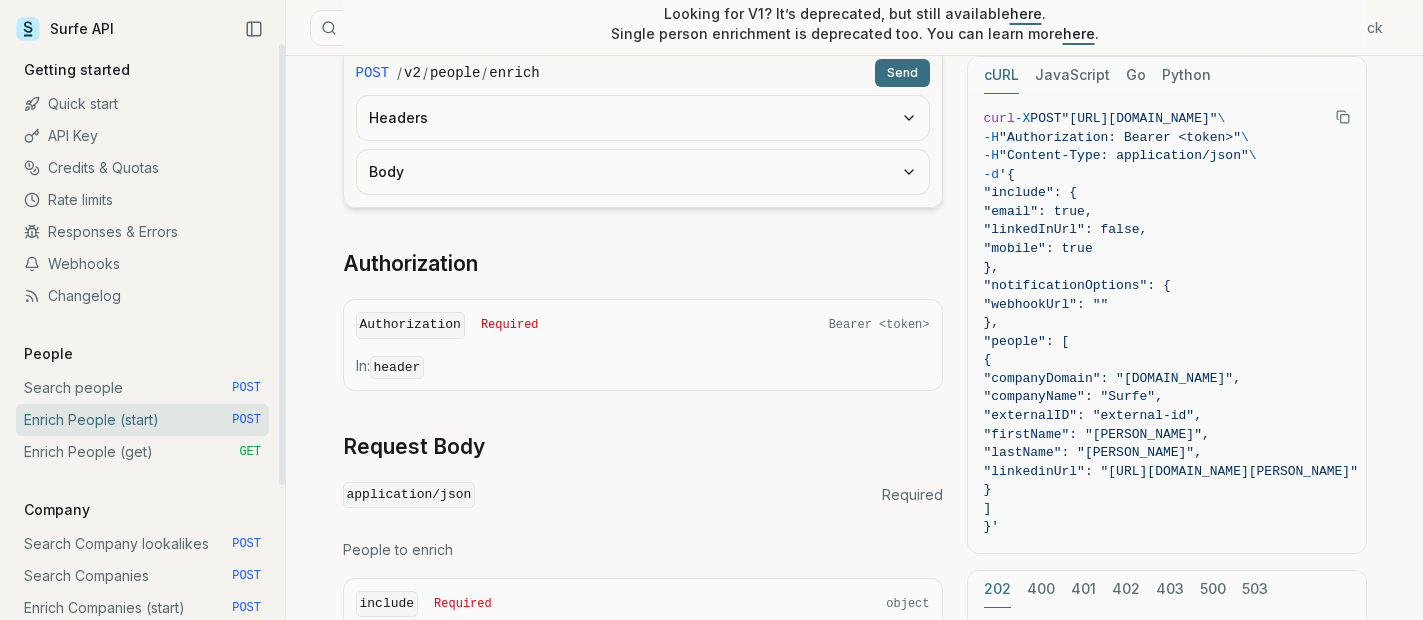 click on "Enrich People (get)   GET" at bounding box center (142, 452) 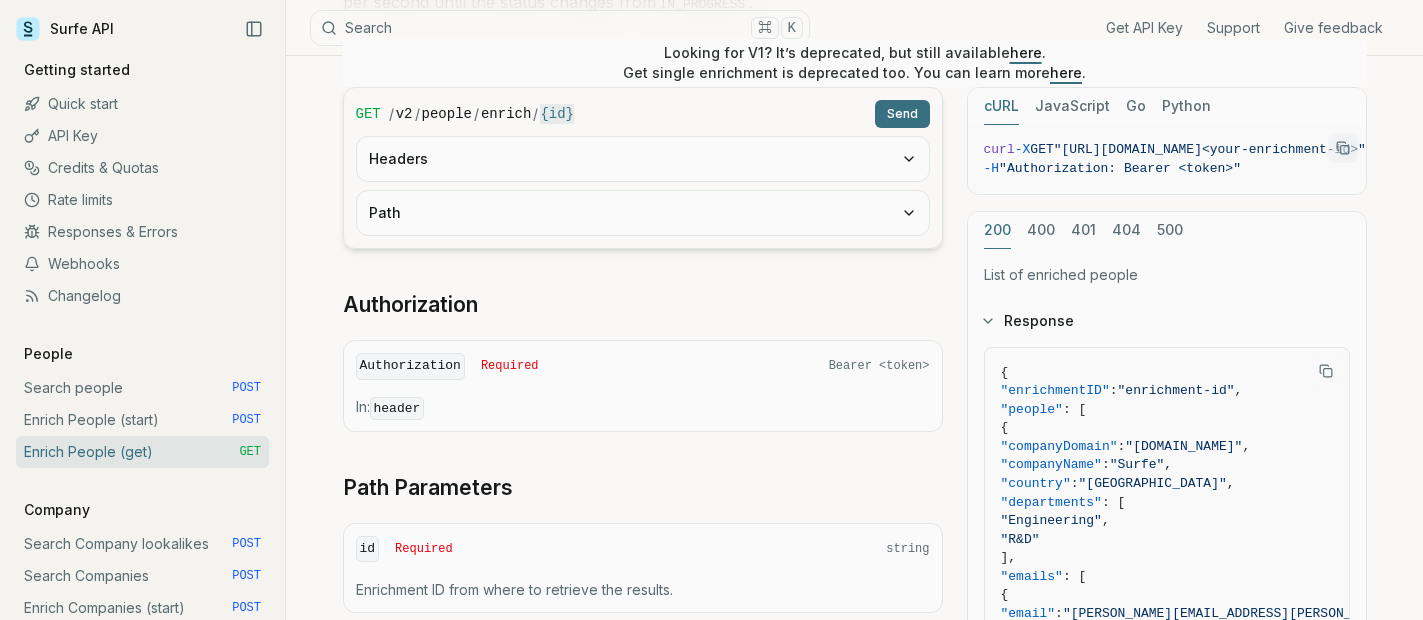 scroll, scrollTop: 408, scrollLeft: 0, axis: vertical 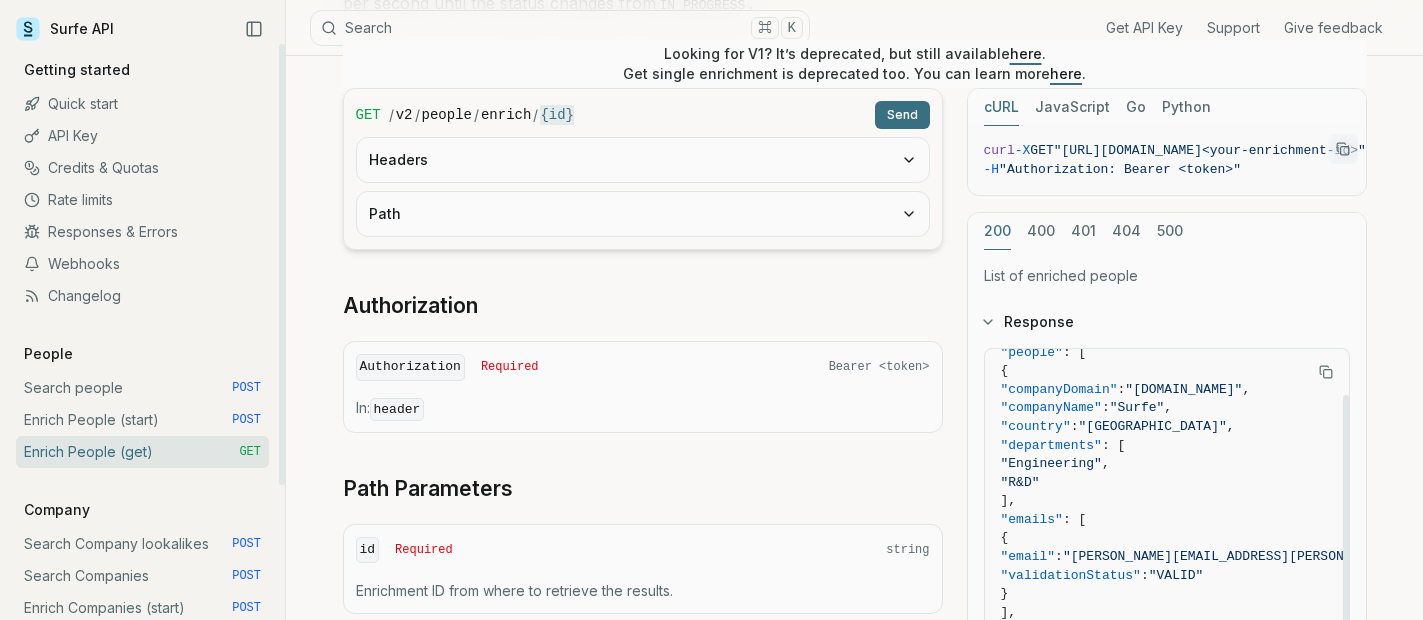 click on "Search Company lookalikes   POST" at bounding box center (142, 544) 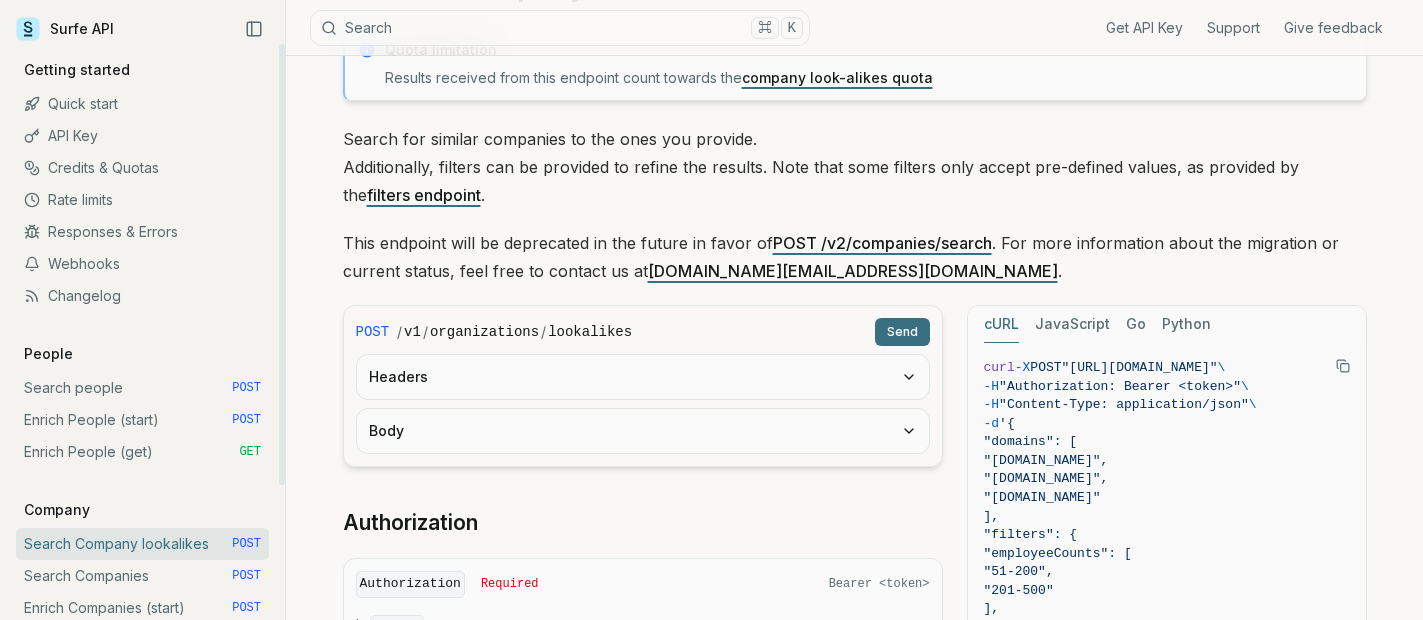 scroll, scrollTop: 198, scrollLeft: 0, axis: vertical 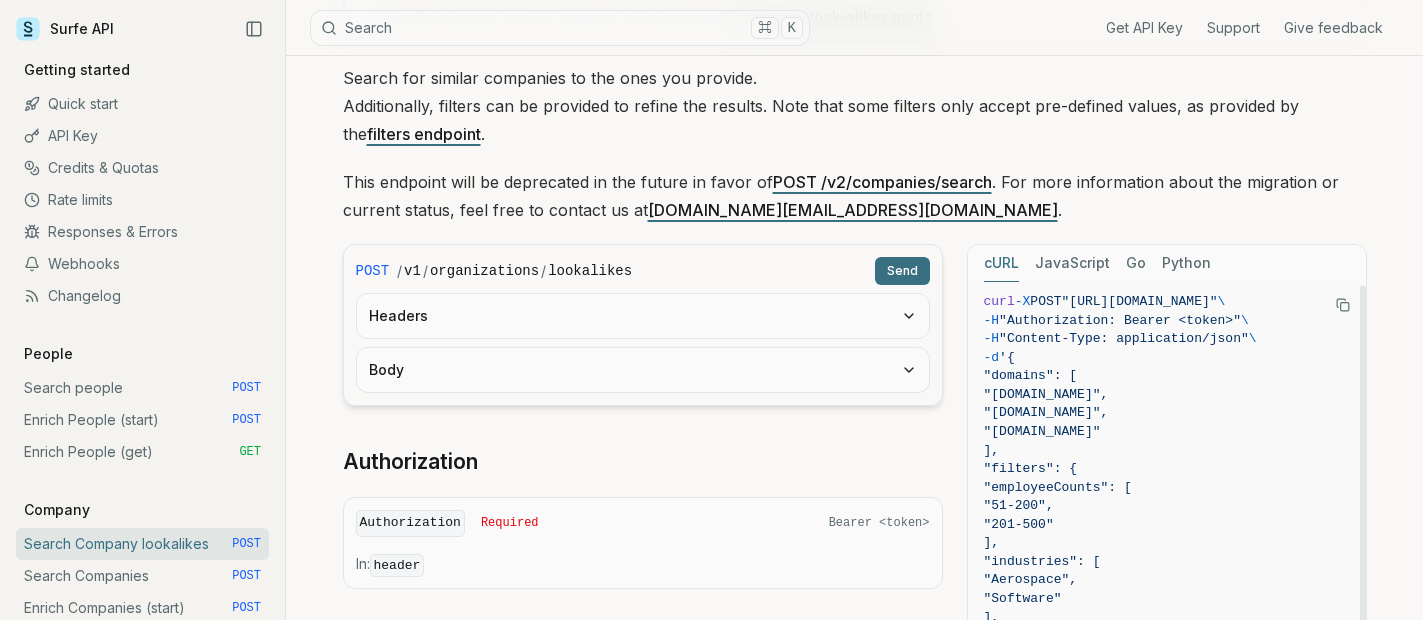 click on "-d  '{" at bounding box center (1167, 358) 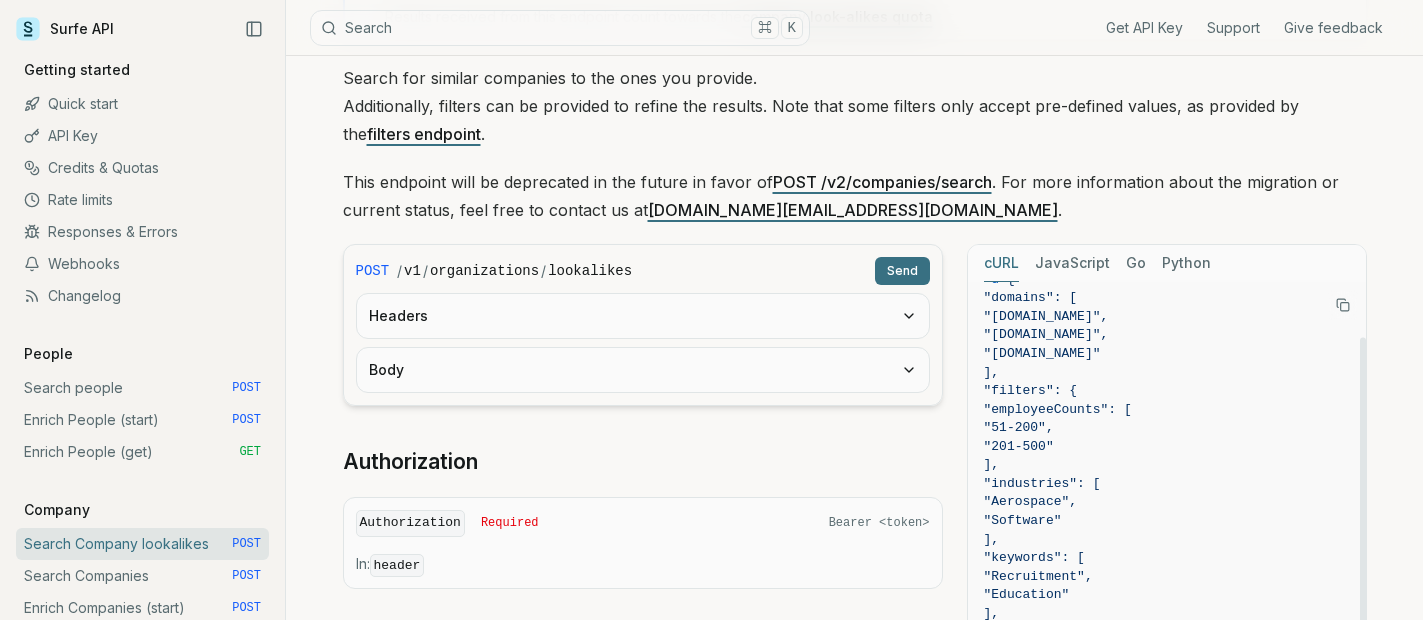 scroll, scrollTop: 82, scrollLeft: 7, axis: both 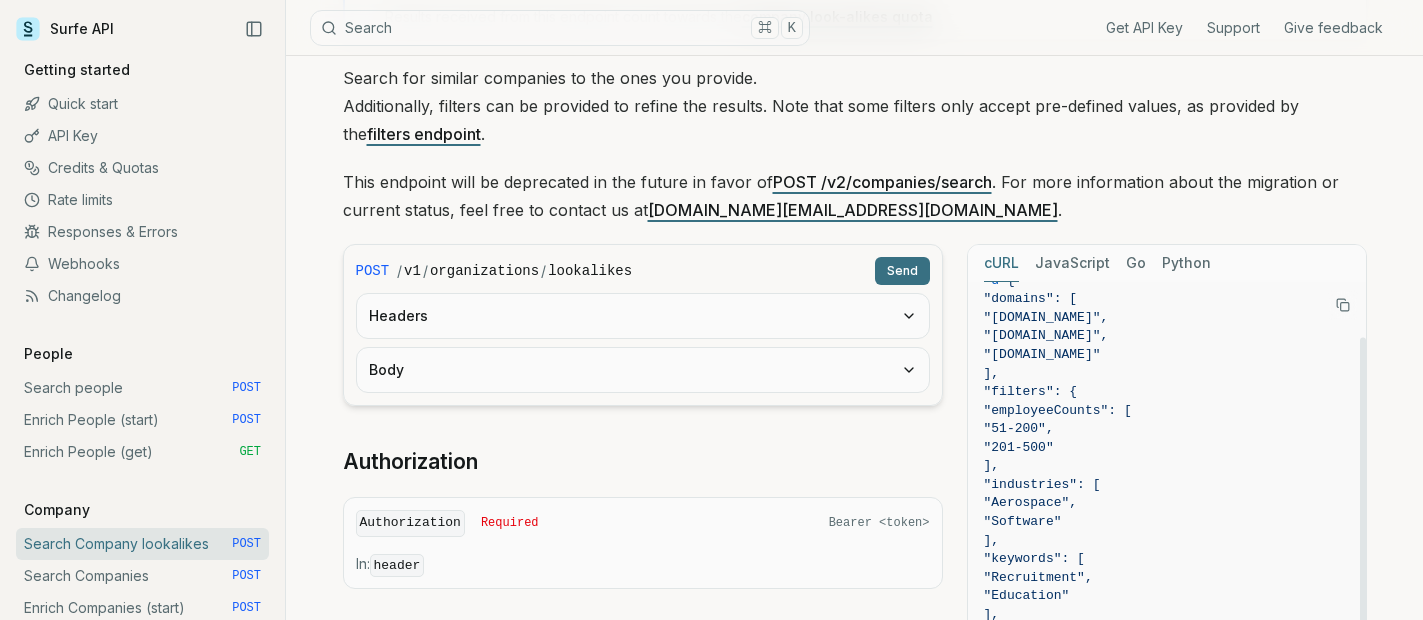 click on ""keywords": [" at bounding box center (1034, 558) 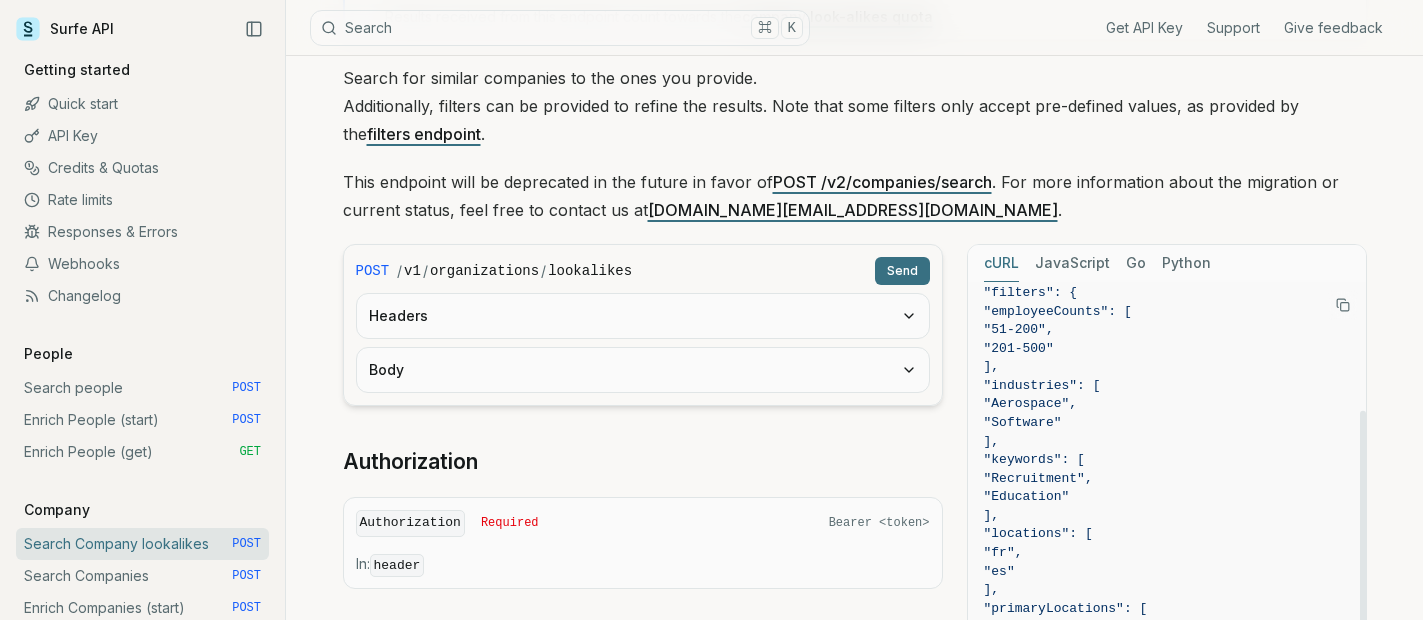 scroll, scrollTop: 198, scrollLeft: 7, axis: both 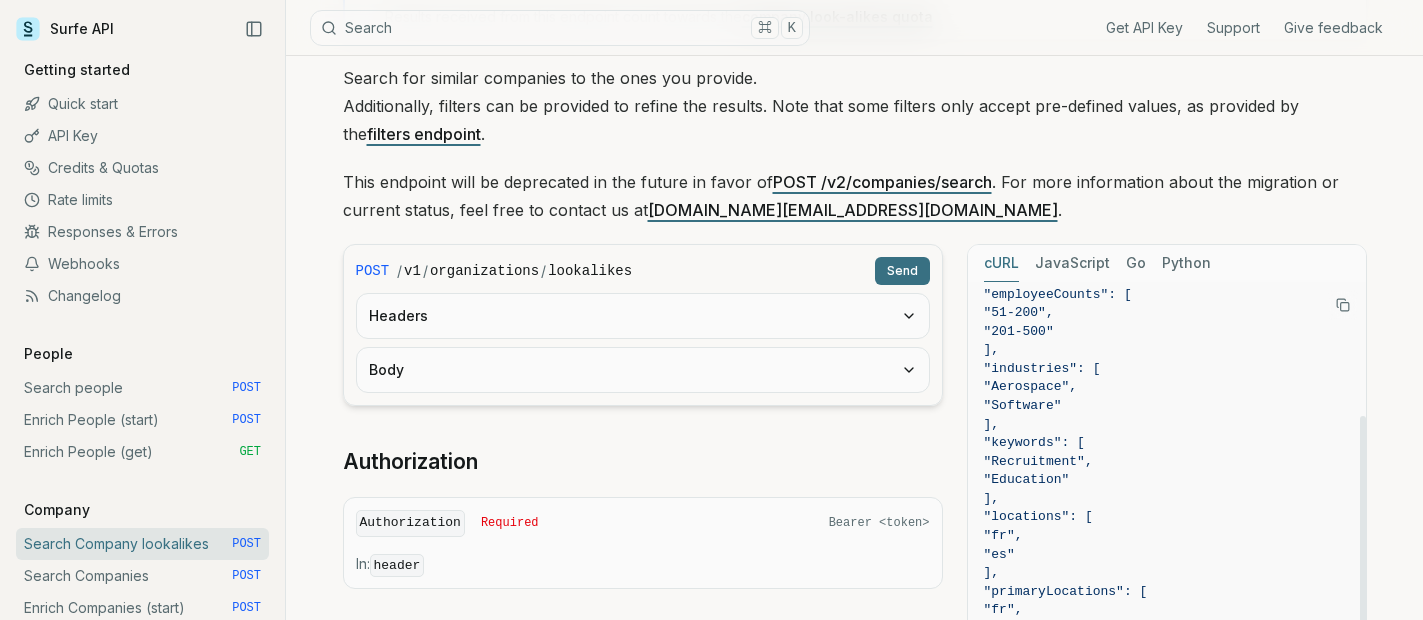 click on ""locations": [" at bounding box center (1038, 516) 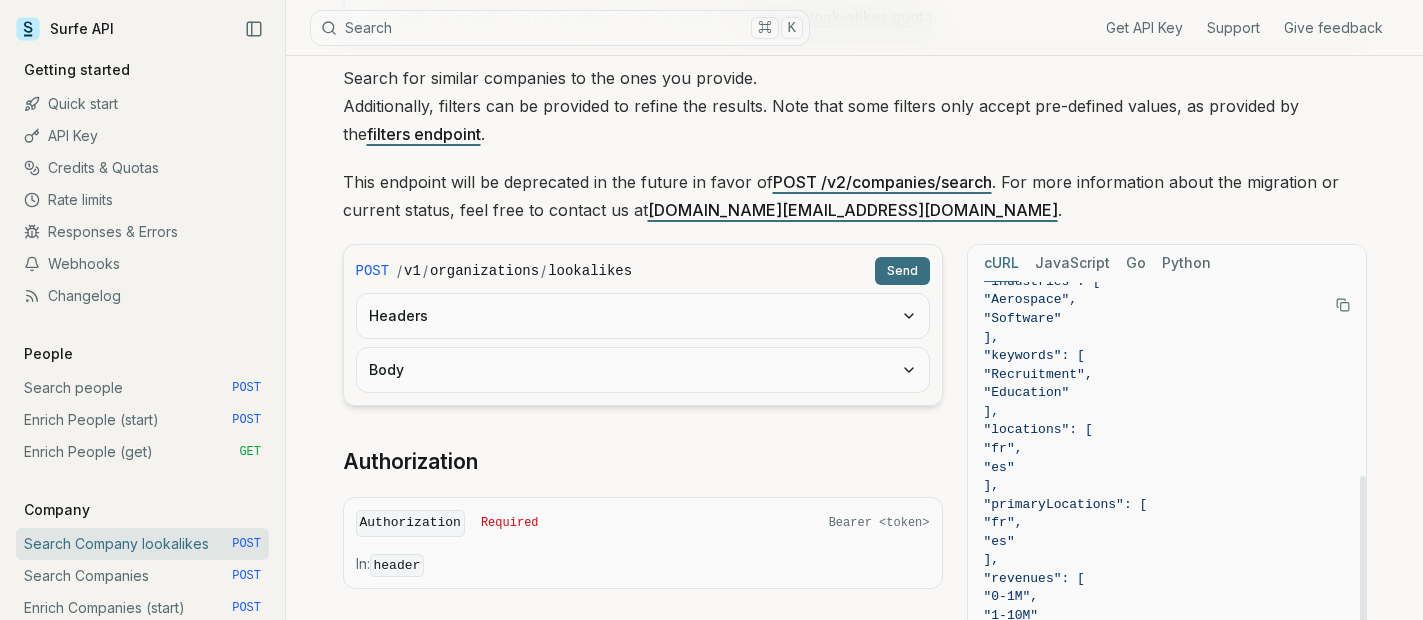 scroll, scrollTop: 286, scrollLeft: 7, axis: both 